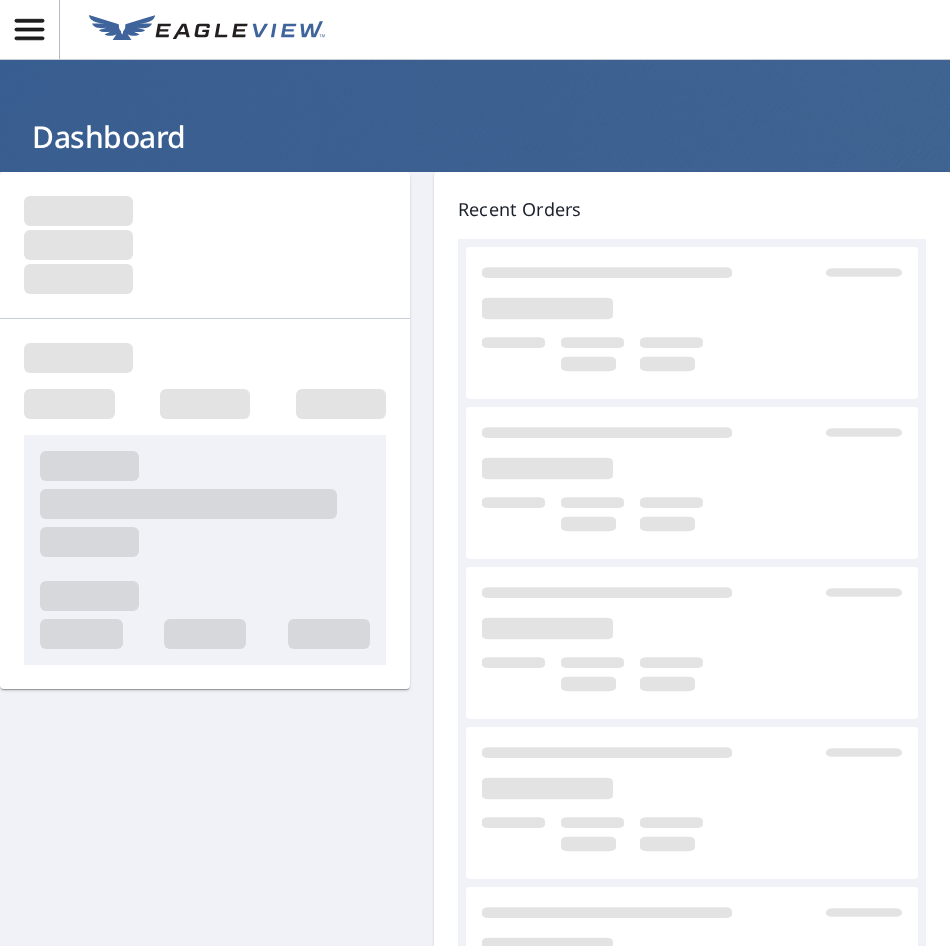 scroll, scrollTop: 0, scrollLeft: 0, axis: both 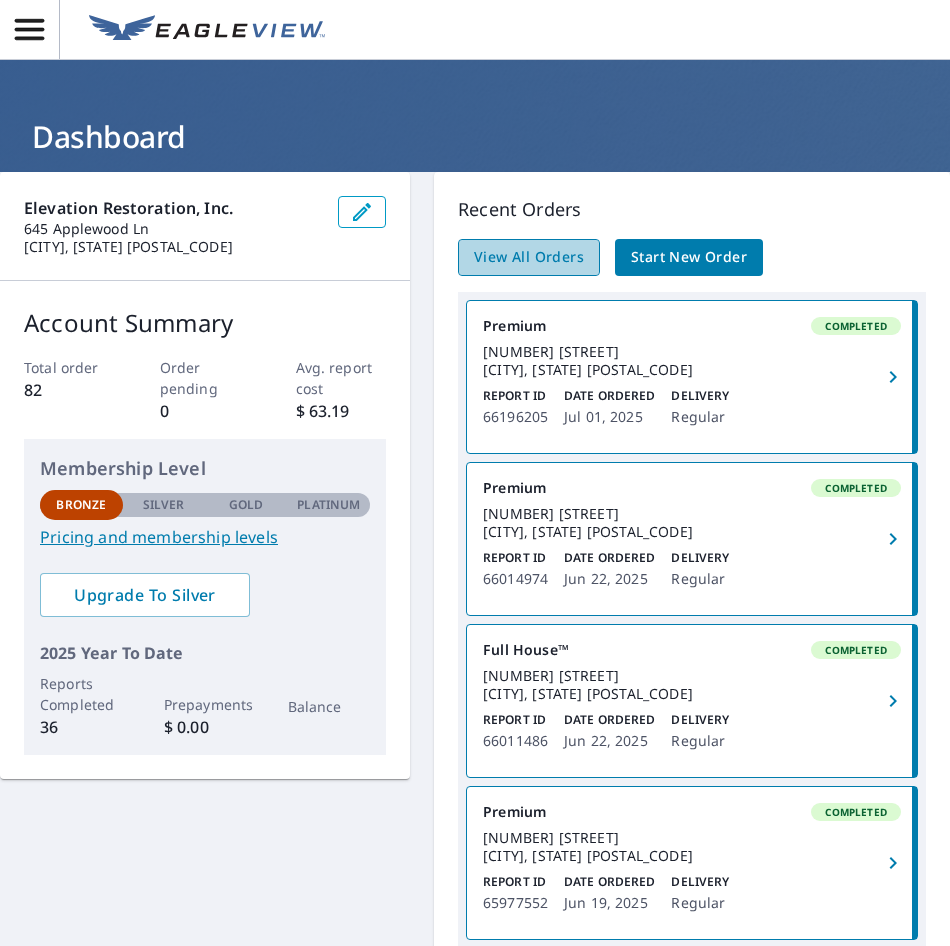 click on "View All Orders" at bounding box center (529, 257) 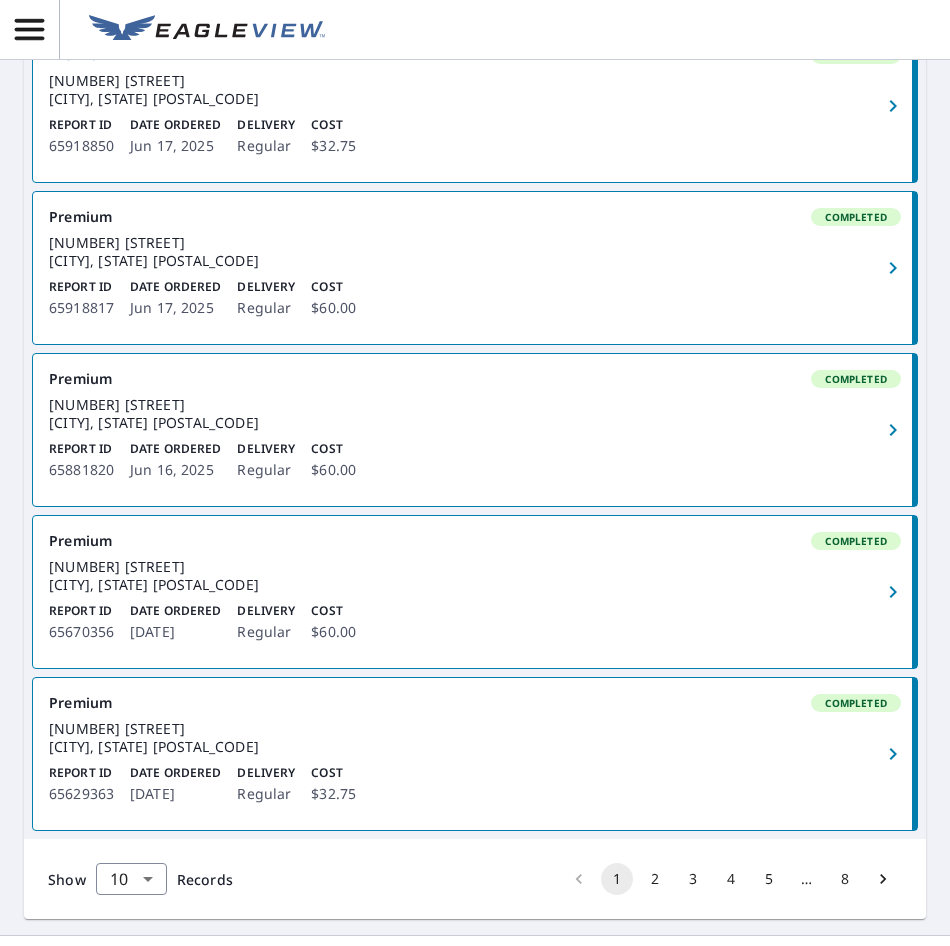 scroll, scrollTop: 1365, scrollLeft: 0, axis: vertical 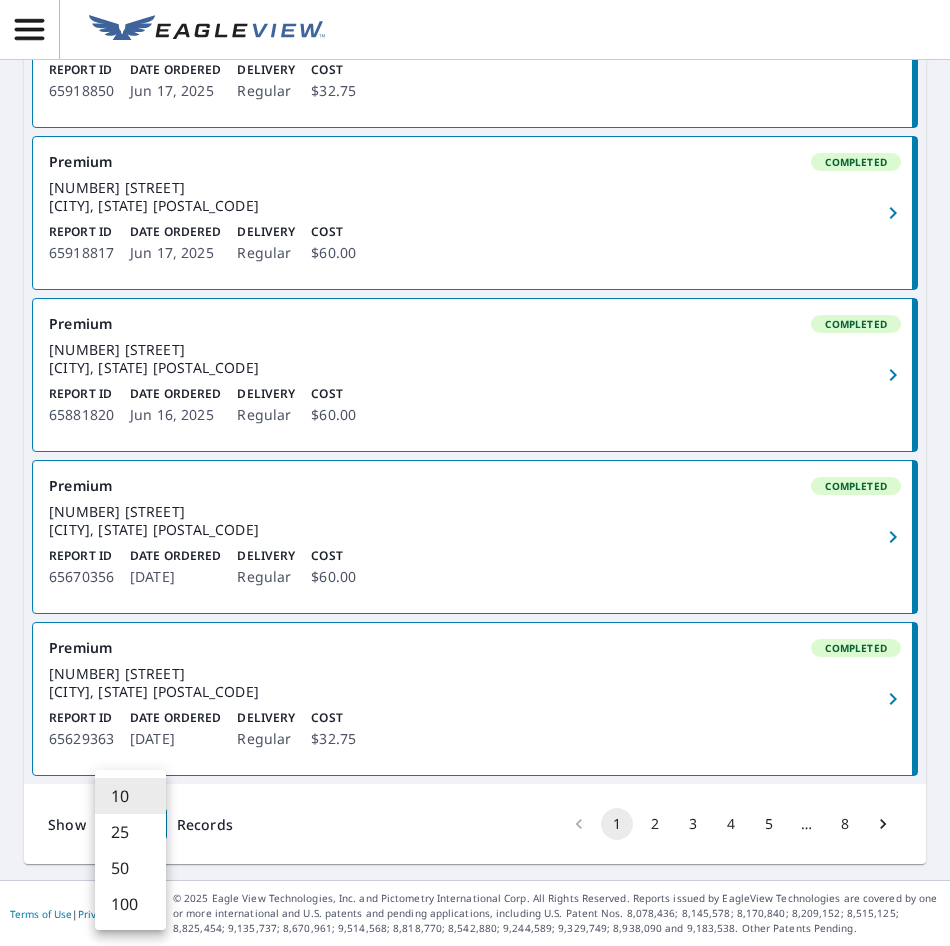 click on "Dashboard / Order History Order History ​ Search Download Excel 1-10 of 80 records shown Refine results by choosing filters Products Status Orgs Last year Apply Reset Premium Completed [NUMBER] [STREET]
[CITY], [STATE] [POSTAL_CODE] Report ID 66196205 Date Ordered [DATE] Delivery Regular Cost $60.00 Premium Completed [NUMBER] [STREET]
[CITY], [STATE] [POSTAL_CODE] Report ID 66014974 Date Ordered [DATE] Delivery Regular Cost $60.00 Full House™ Completed [NUMBER] [STREET]
[CITY], [STATE] [POSTAL_CODE] Report ID 66011486 Date Ordered [DATE] Delivery Regular Cost $105.00 Premium Completed [NUMBER] [STREET]
[CITY], [STATE] [POSTAL_CODE] Report ID 65977552 Date Ordered [DATE] Delivery Regular Cost $60.00 Premium Completed [NUMBER] [STREET]
[CITY], [STATE] [POSTAL_CODE] Report ID 65977542 Date Ordered [DATE] Delivery Regular Cost $60.00 Premium Completed [NUMBER] [STREET]
[CITY], [STATE] [POSTAL_CODE] Report ID 65918850 Date Ordered [DATE] Delivery Regular Cost $32.75 Premium Completed [NUMBER] [STREET]
[CITY], [STATE] [POSTAL_CODE] Report ID 65918817 Delivery" at bounding box center [475, 473] 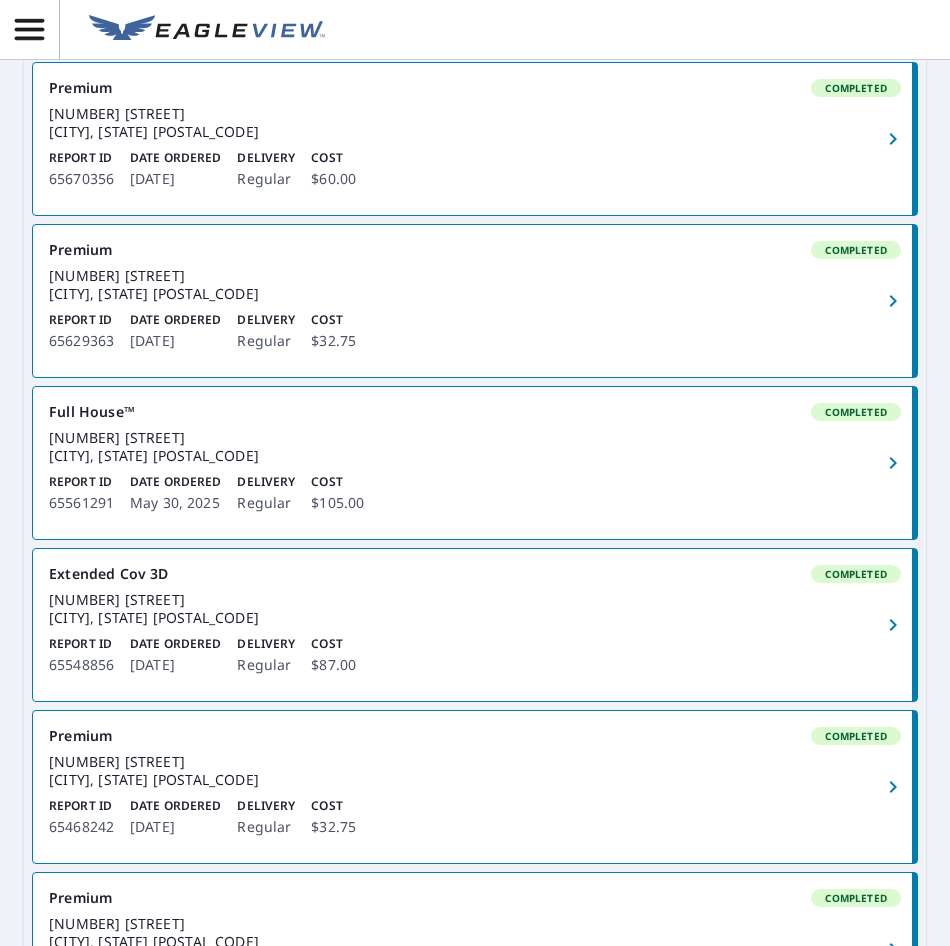 scroll, scrollTop: 1765, scrollLeft: 0, axis: vertical 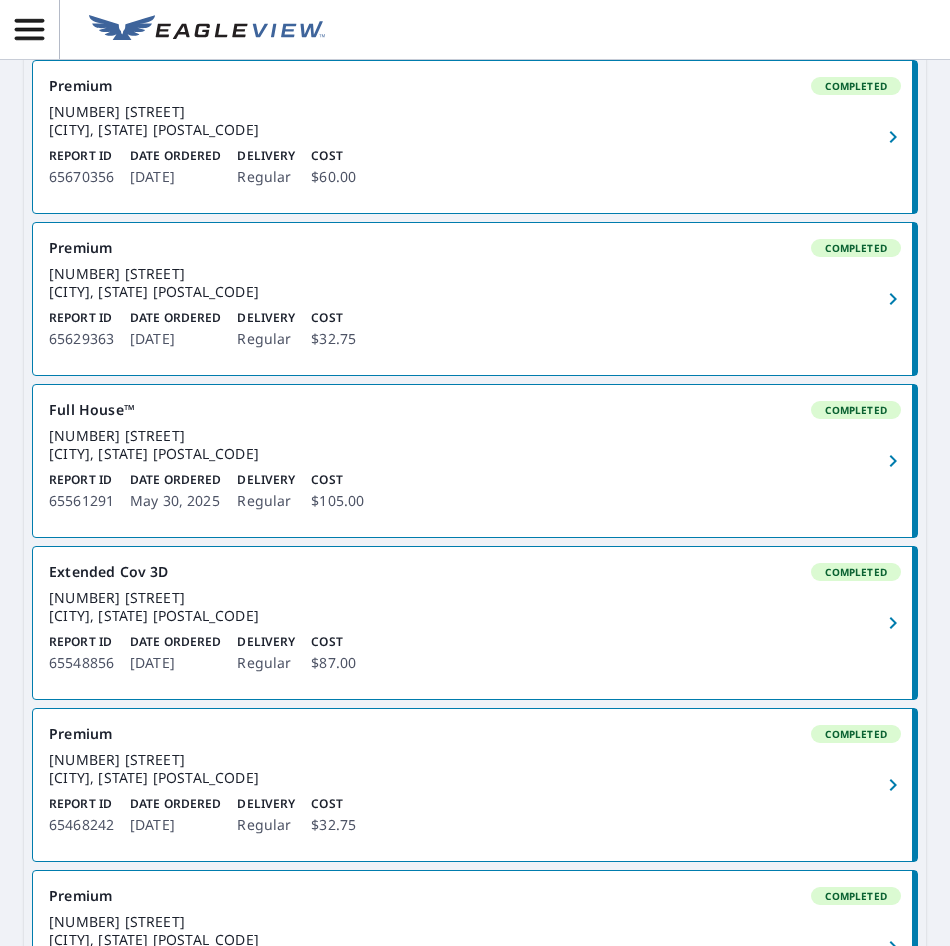 click on "Full House™ Completed 2967 Wall Ave
Waukegan, IL 60087 Report ID 65561291 Date Ordered May 30, 2025 Delivery Regular Cost $105.00" at bounding box center [475, 461] 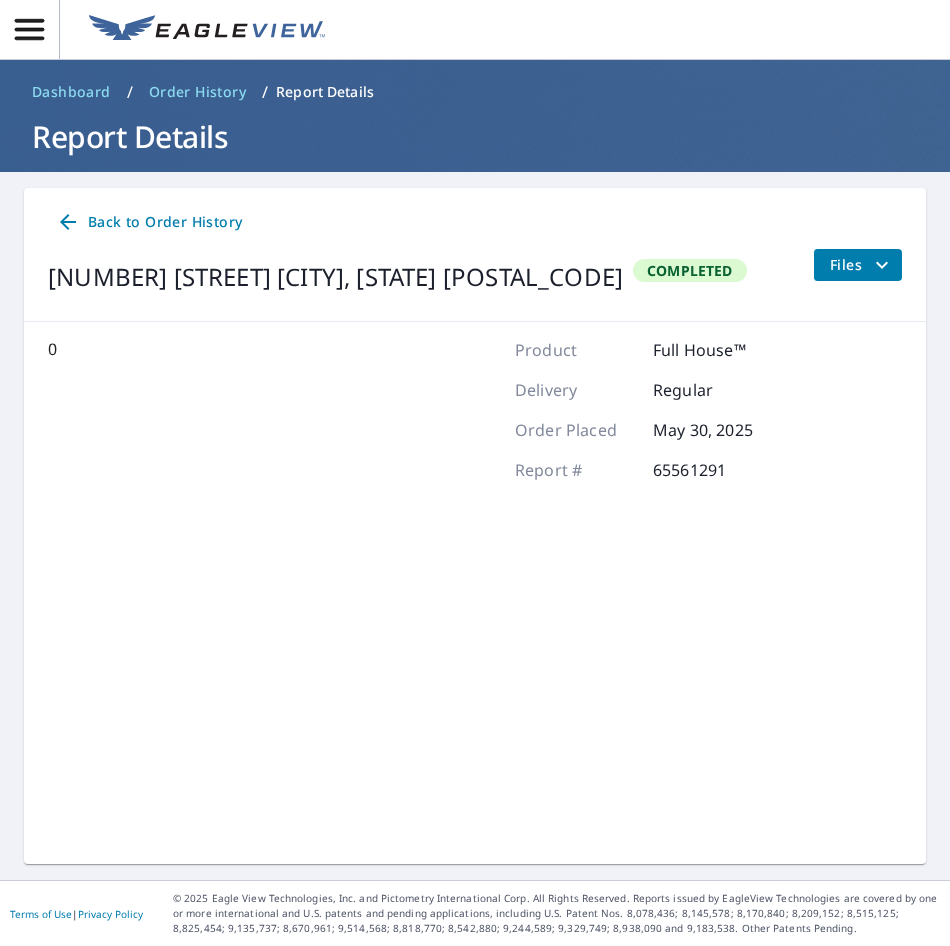 scroll, scrollTop: 0, scrollLeft: 0, axis: both 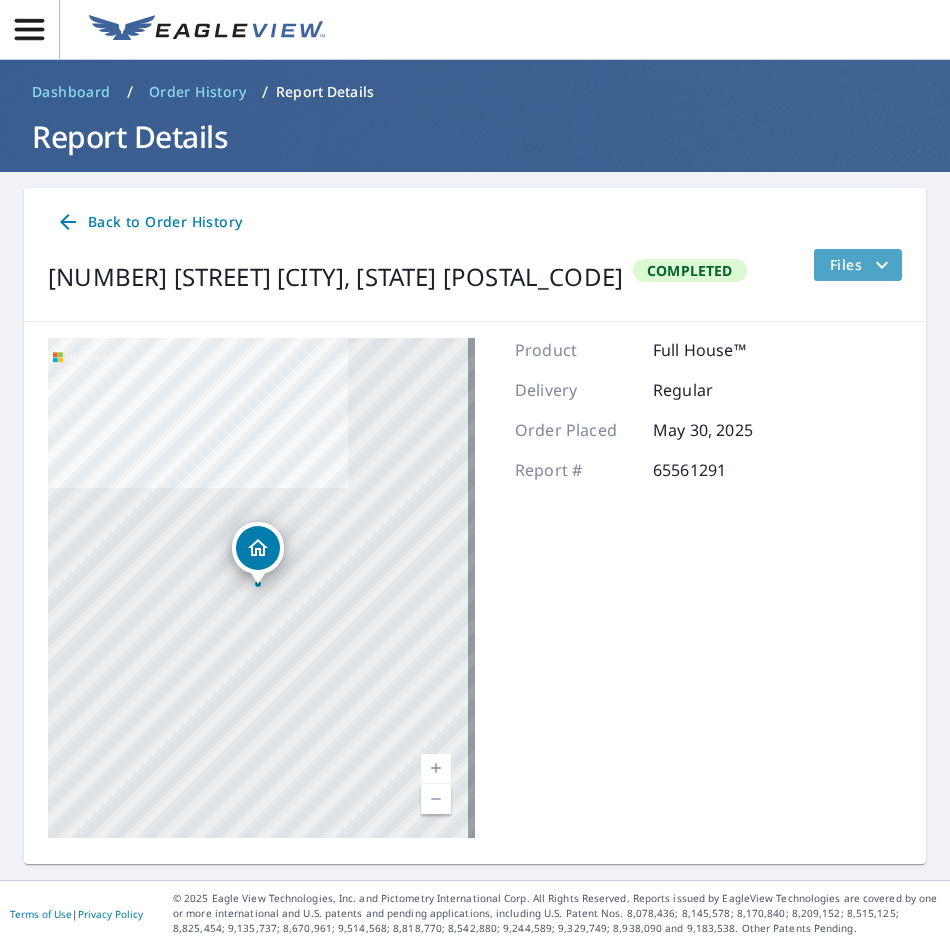 click at bounding box center [882, 265] 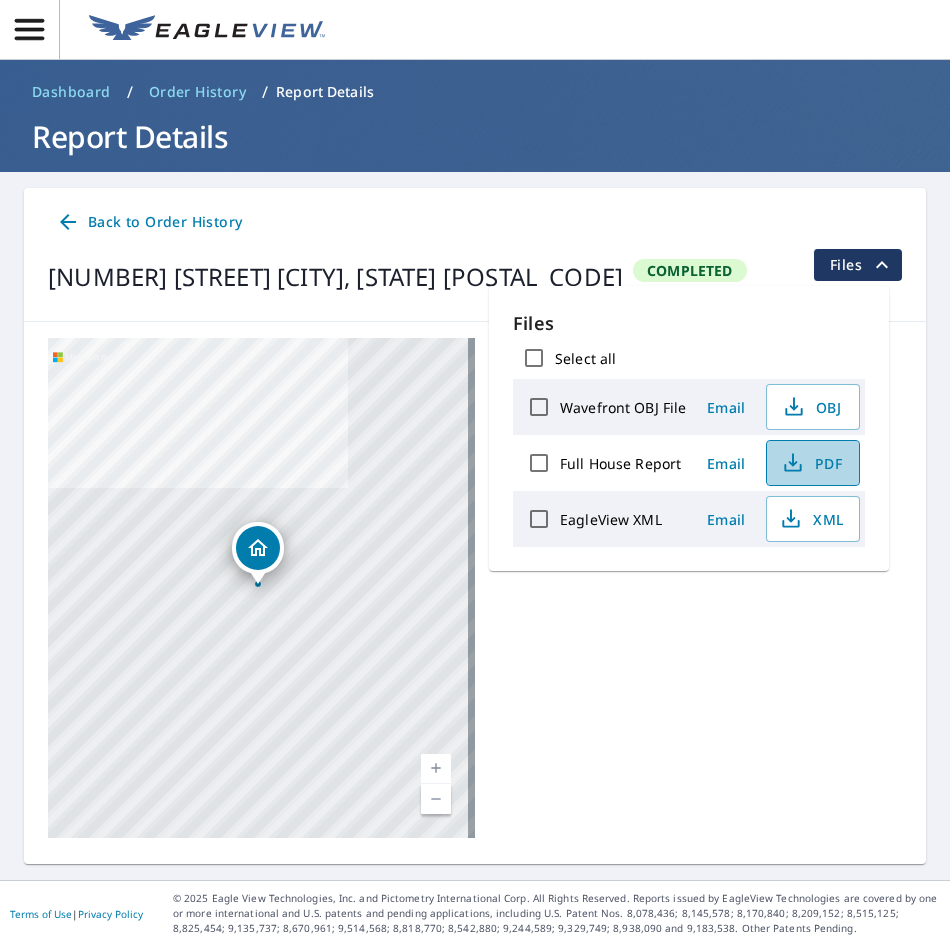 click on "PDF" at bounding box center (811, 463) 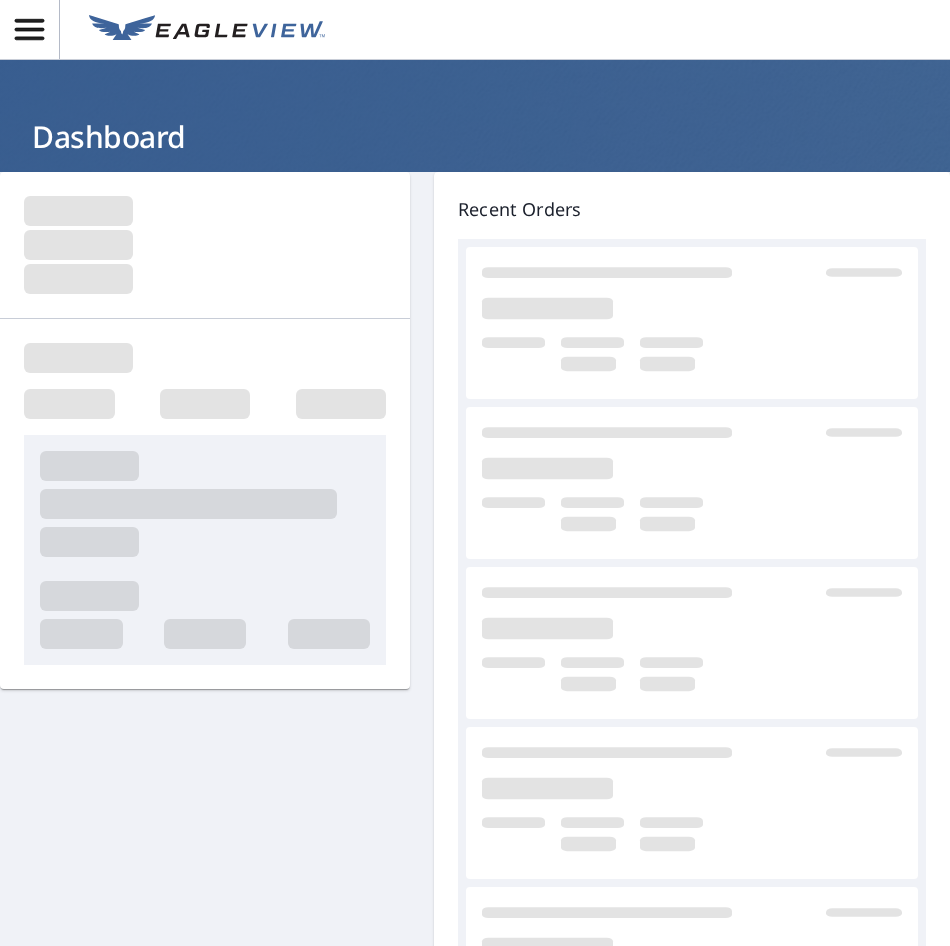 scroll, scrollTop: 0, scrollLeft: 0, axis: both 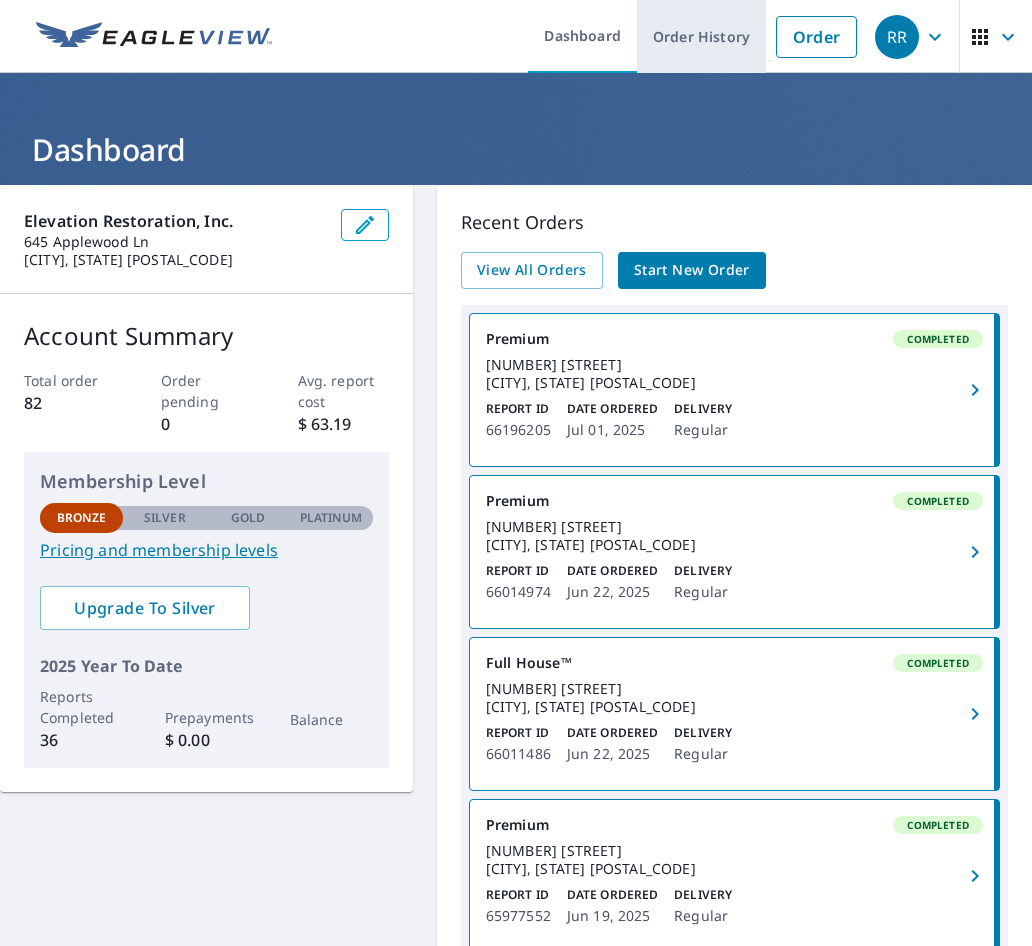click on "Order History" at bounding box center [701, 36] 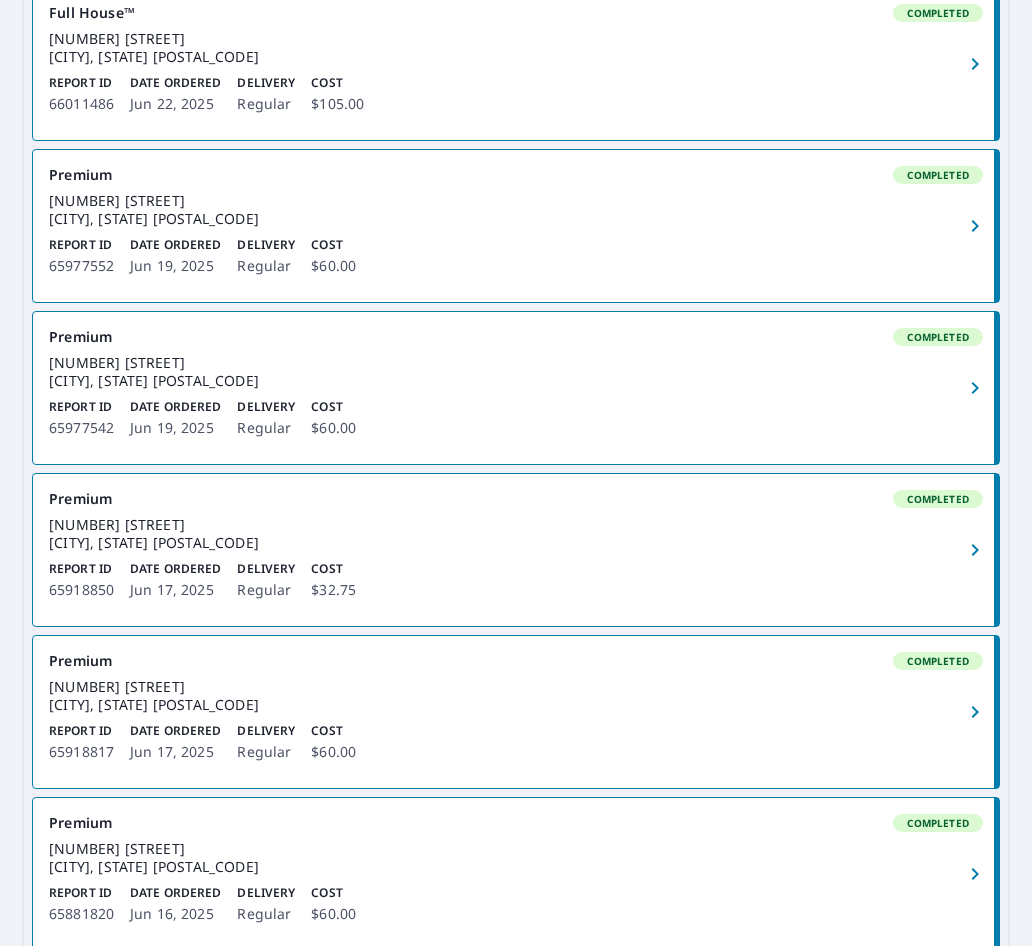 scroll, scrollTop: 800, scrollLeft: 0, axis: vertical 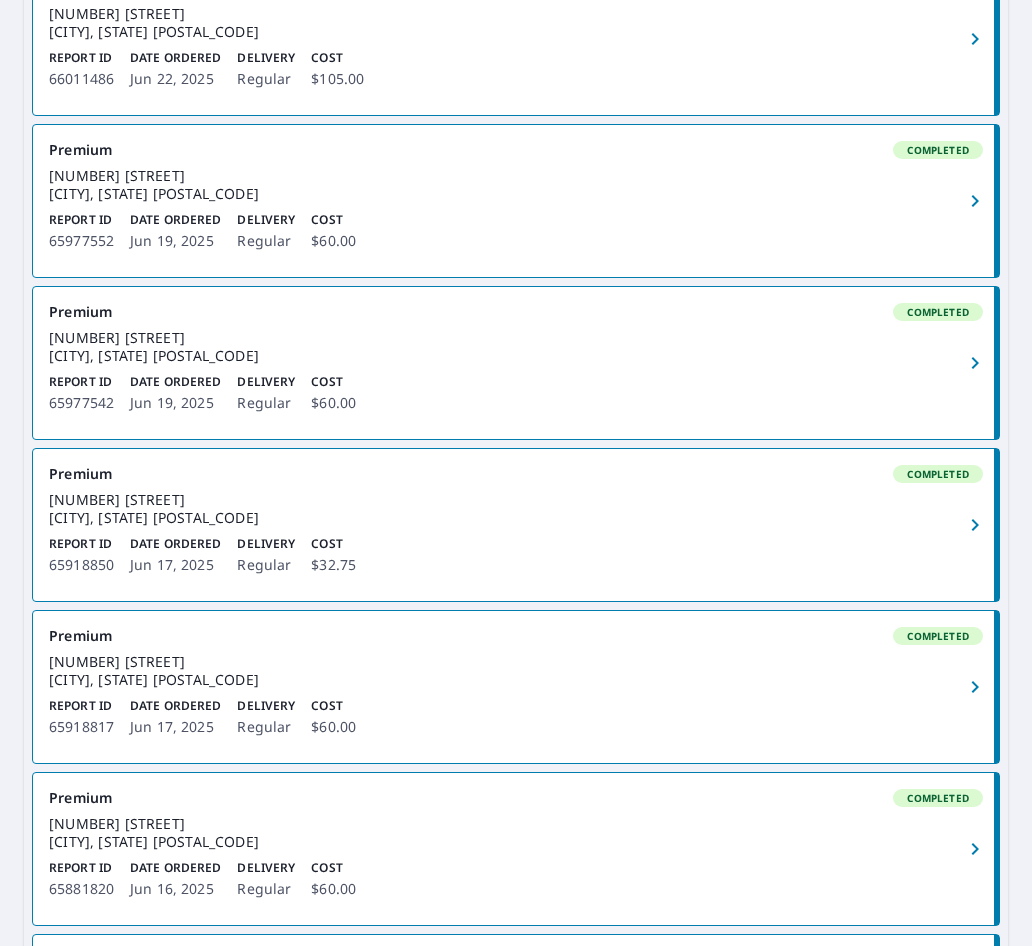 click on "[NUMBER] [STREET]
[CITY], [STATE] [POSTAL_CODE]" at bounding box center (938, 636) 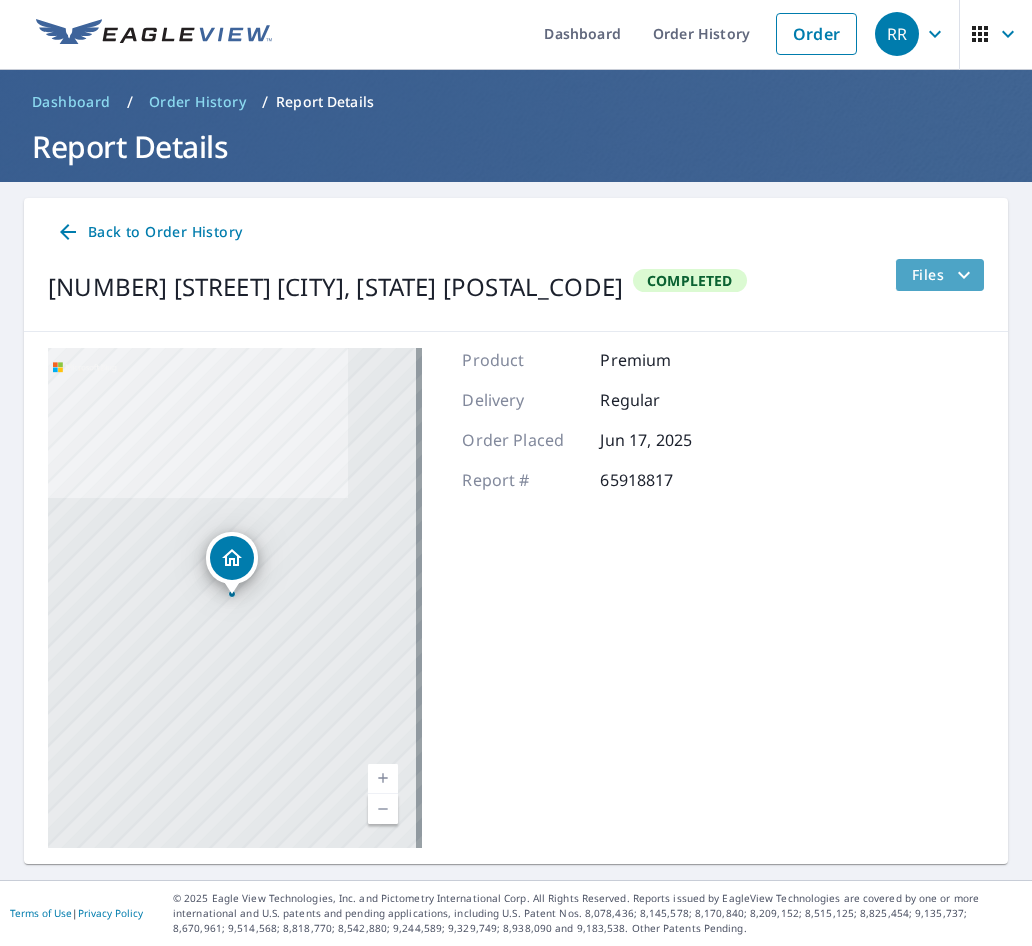 click on "Files" at bounding box center [944, 275] 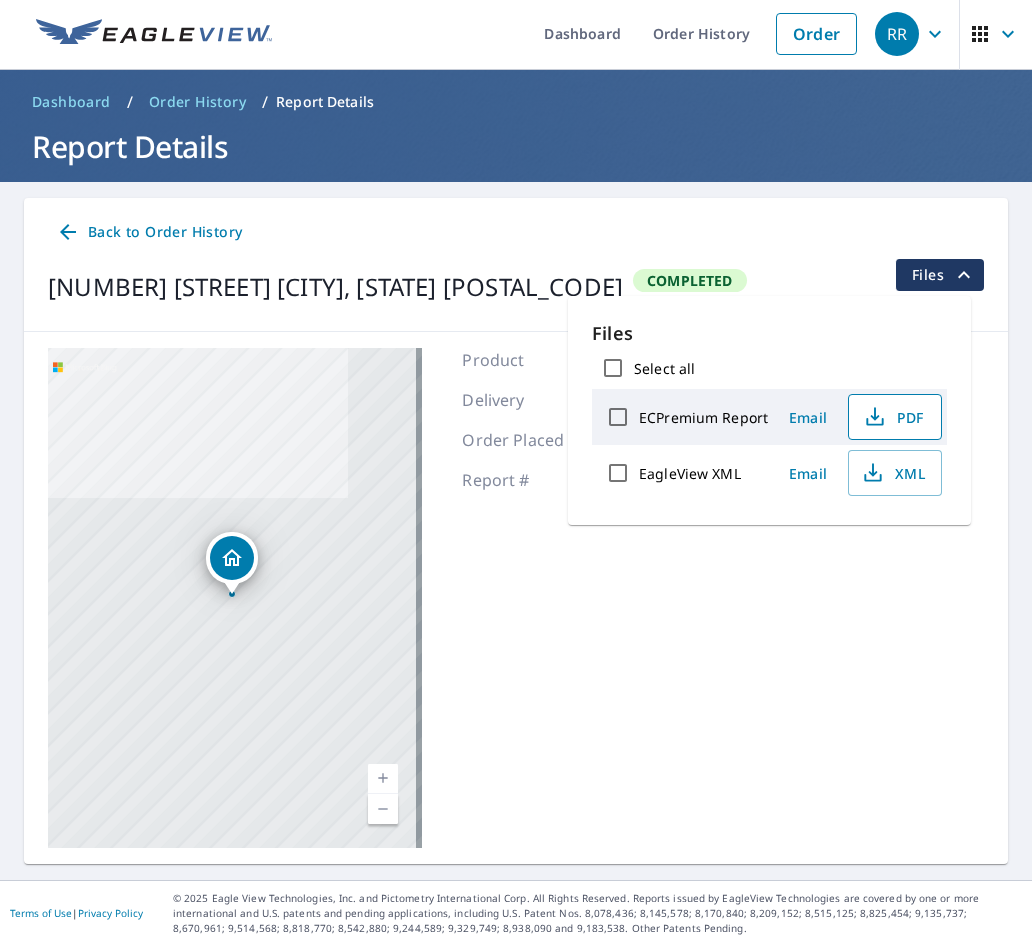 click on "PDF" at bounding box center [893, 417] 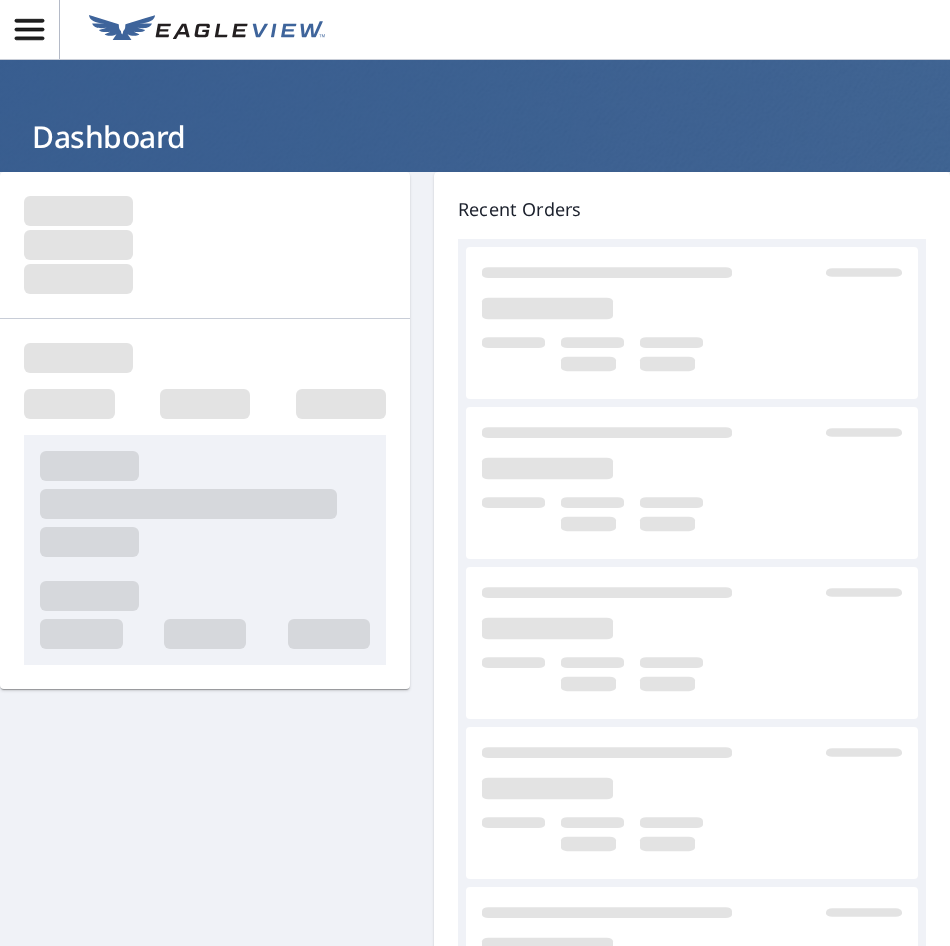scroll, scrollTop: 0, scrollLeft: 0, axis: both 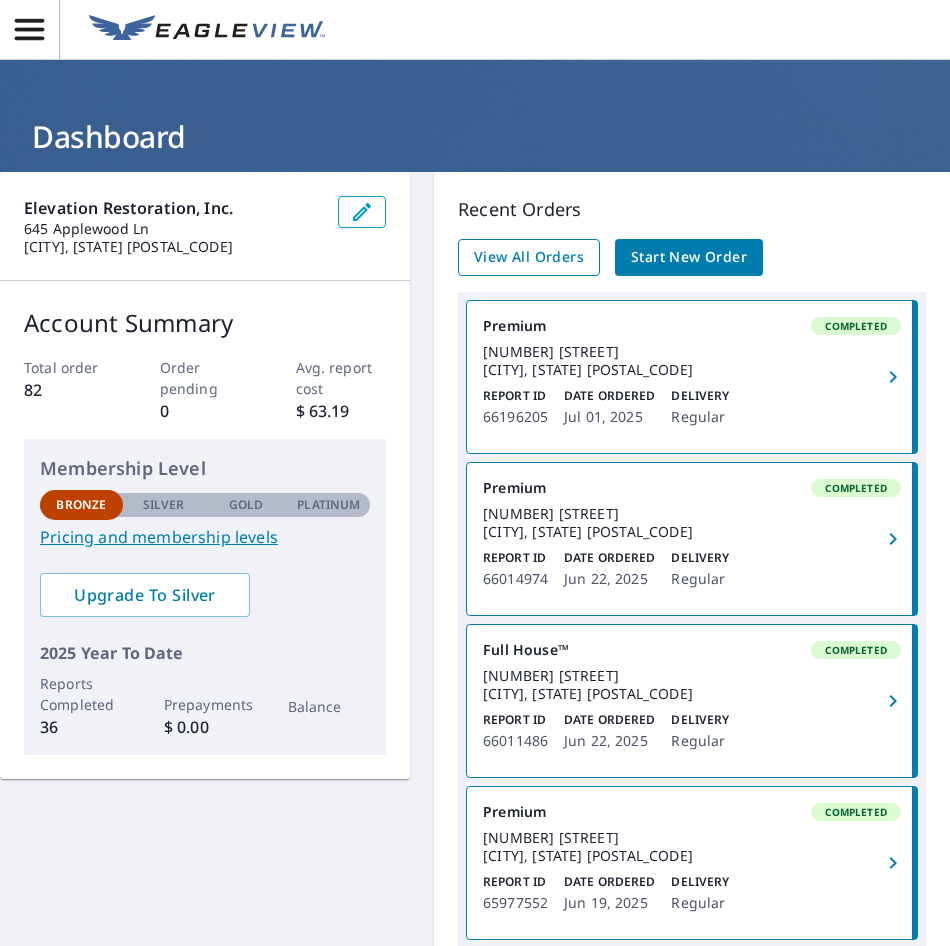 click on "View All Orders" at bounding box center [529, 257] 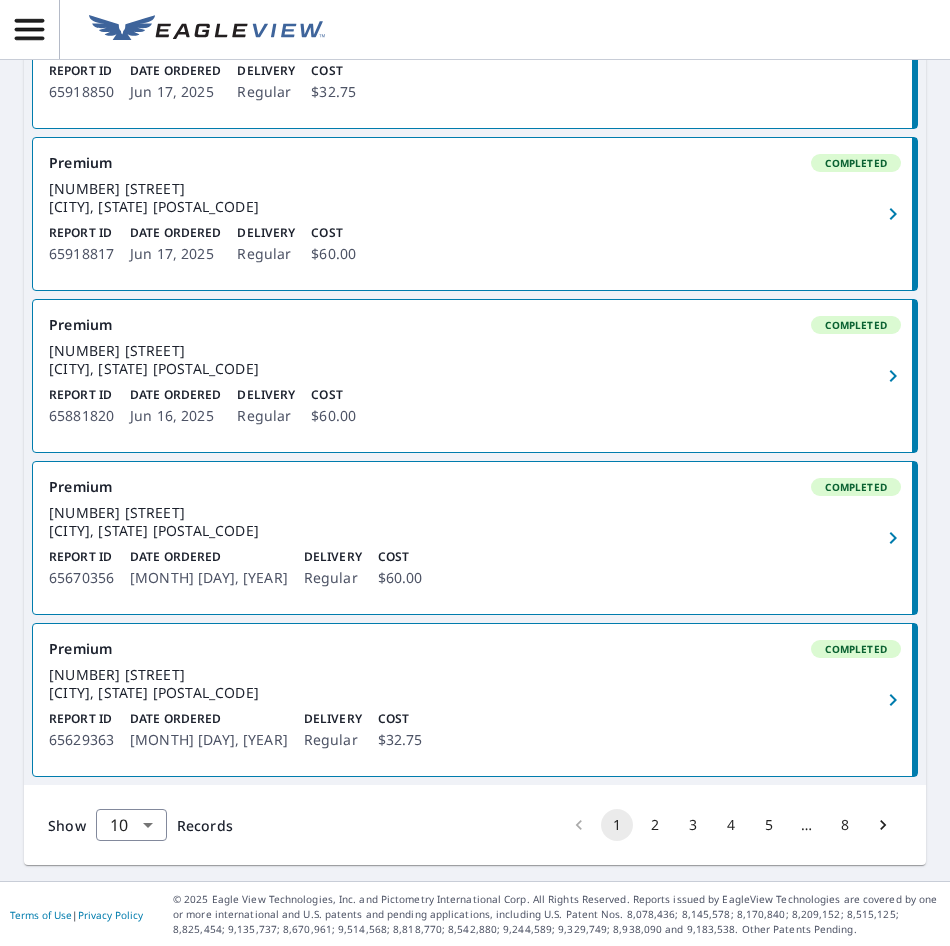 scroll, scrollTop: 1365, scrollLeft: 0, axis: vertical 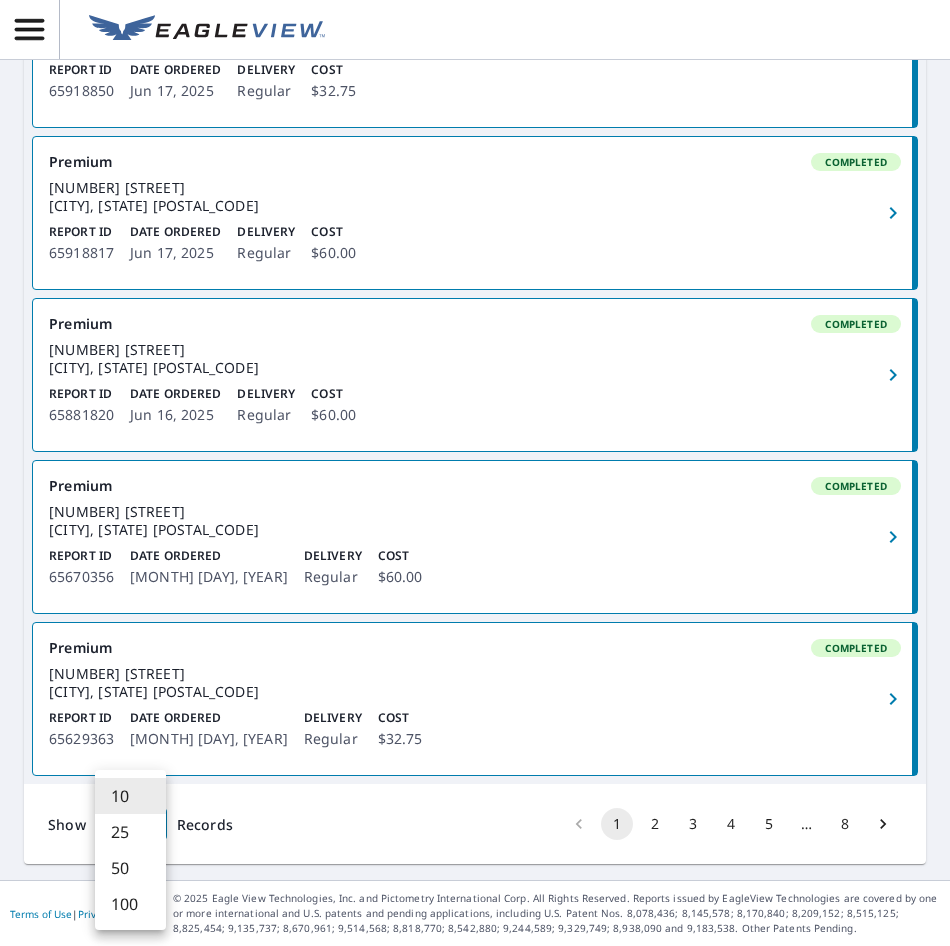 click on "RR RR
Dashboard / Order History Order History ​ Search Download Excel 1-10 of 80 records shown Refine results by choosing filters Products Status Orgs Last year Apply Reset Premium Completed [NUMBER] [STREET]
[CITY], [STATE] [POSTAL_CODE] Report ID 66196205 Date Ordered [MONTH] [DAY], [YEAR] Delivery Regular Cost $60.00 Premium Completed [NUMBER] [STREET]
[CITY], [STATE] [POSTAL_CODE] Report ID 66014974 Date Ordered [MONTH] [DAY], [YEAR] Delivery Regular Cost $60.00 Full House™ Completed [NUMBER] [STREET]
[CITY], [STATE] [POSTAL_CODE] Report ID 66011486 Date Ordered [MONTH] [DAY], [YEAR] Delivery Regular Cost $105.00 Premium Completed [NUMBER] [STREET]
[CITY], [STATE] [POSTAL_CODE] Report ID 65977552 Date Ordered [MONTH] [DAY], [YEAR] Delivery Regular Cost $60.00 Premium Completed [NUMBER] [STREET]
[CITY], [STATE] [POSTAL_CODE] Report ID 65977542 Date Ordered [MONTH] [DAY], [YEAR] Delivery Regular Cost $60.00 Premium Completed [NUMBER] [STREET]
[CITY], [STATE] [POSTAL_CODE] Report ID 65918850 Date Ordered [MONTH] [DAY], [YEAR] Delivery Regular Cost $32.75 Premium Completed [NUMBER] [STREET]
[CITY], [STATE] [POSTAL_CODE] Report ID 65918817 Delivery" at bounding box center [475, 473] 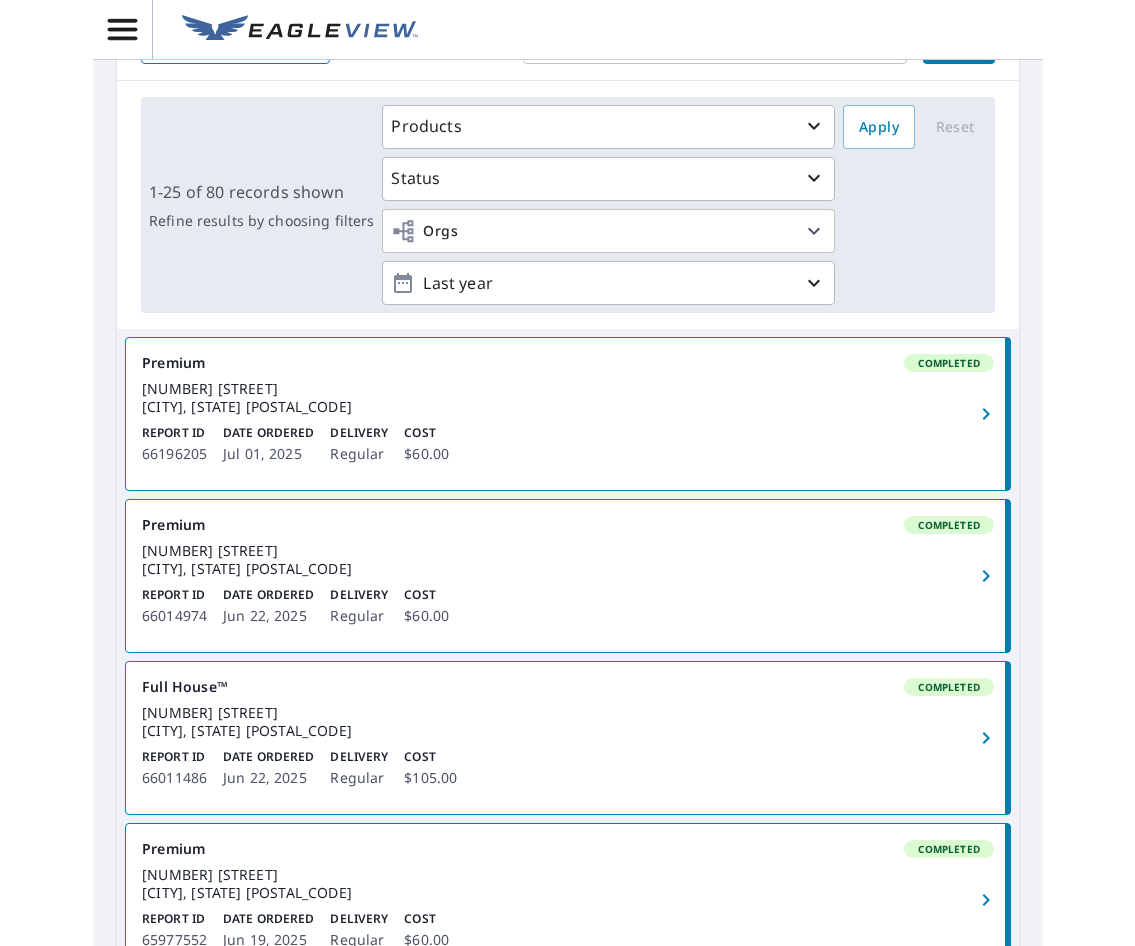scroll, scrollTop: 0, scrollLeft: 0, axis: both 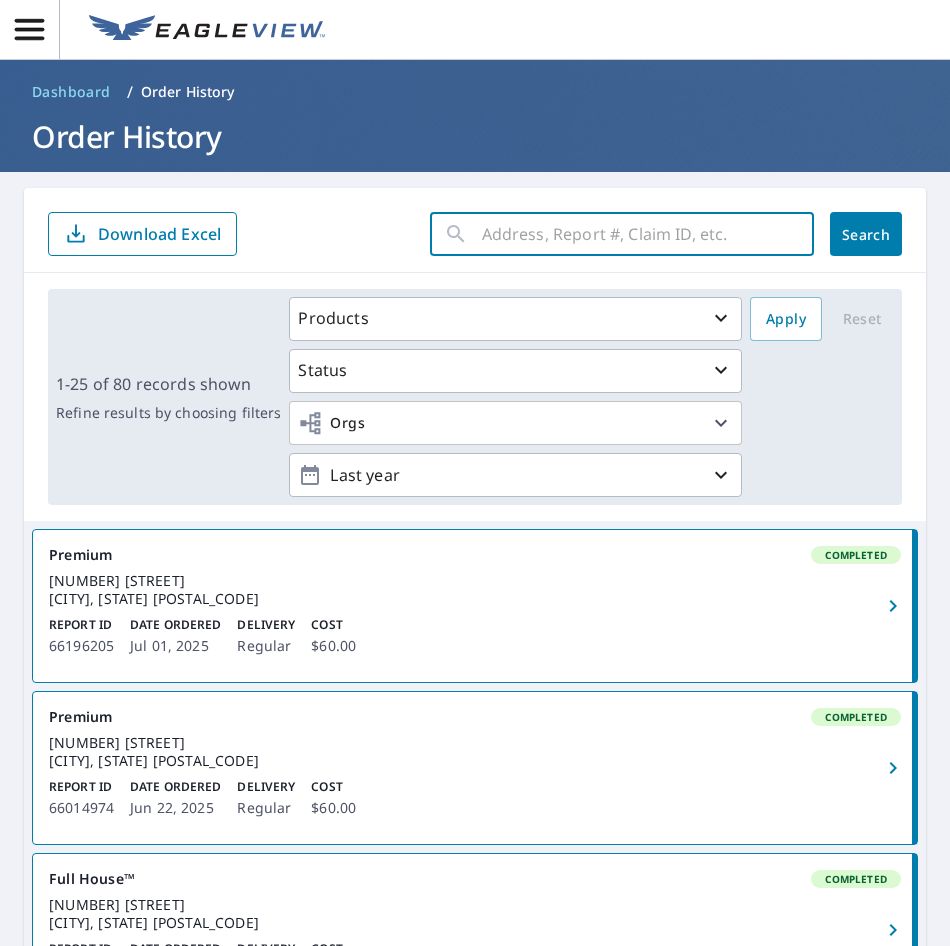 click at bounding box center (648, 234) 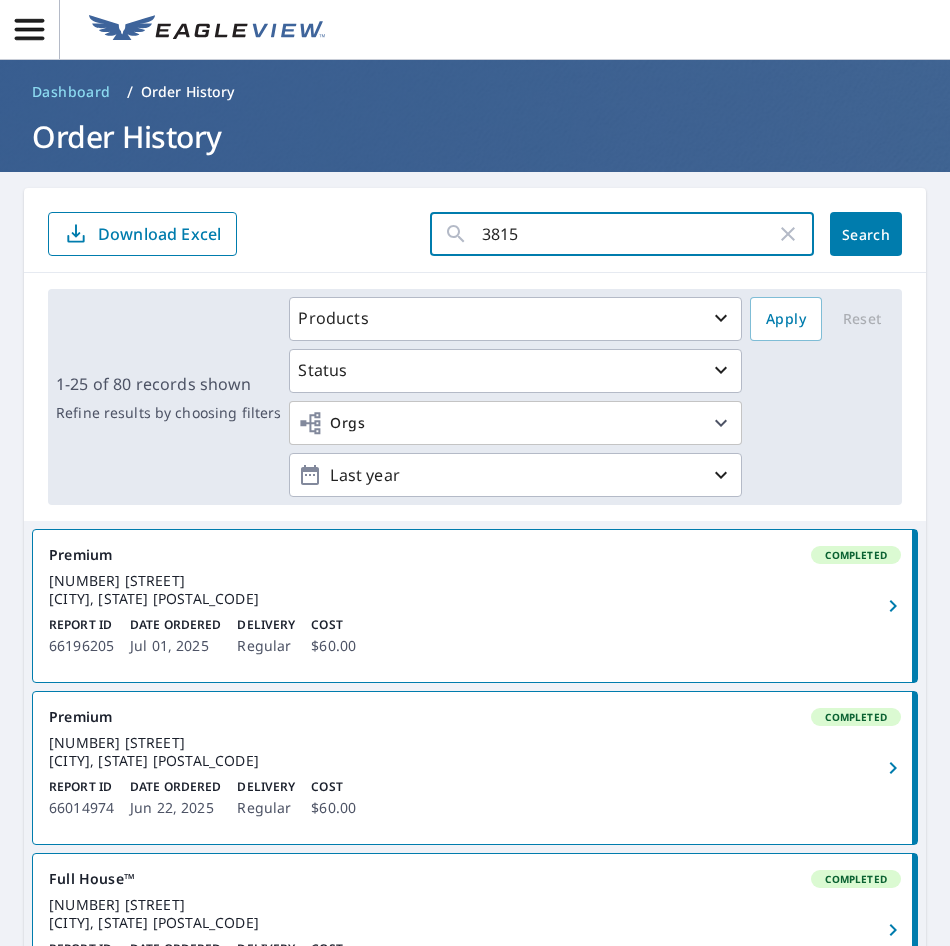 type on "3815" 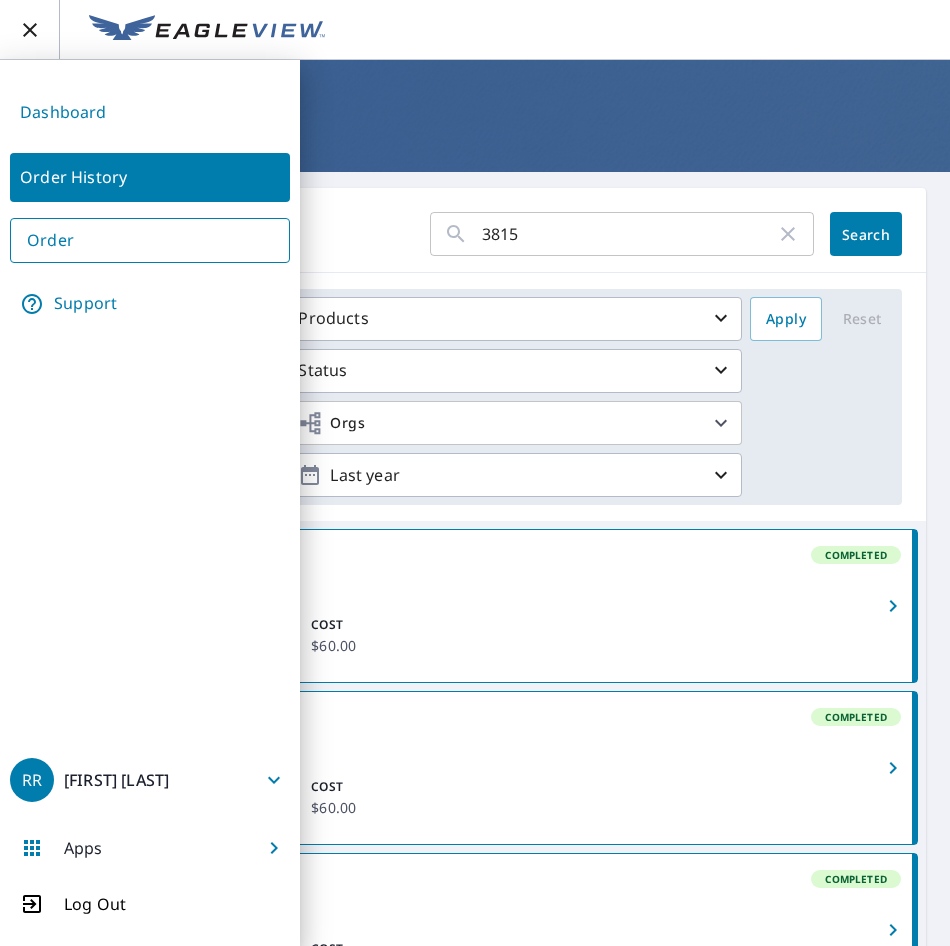 click on "Dashboard" at bounding box center (150, 112) 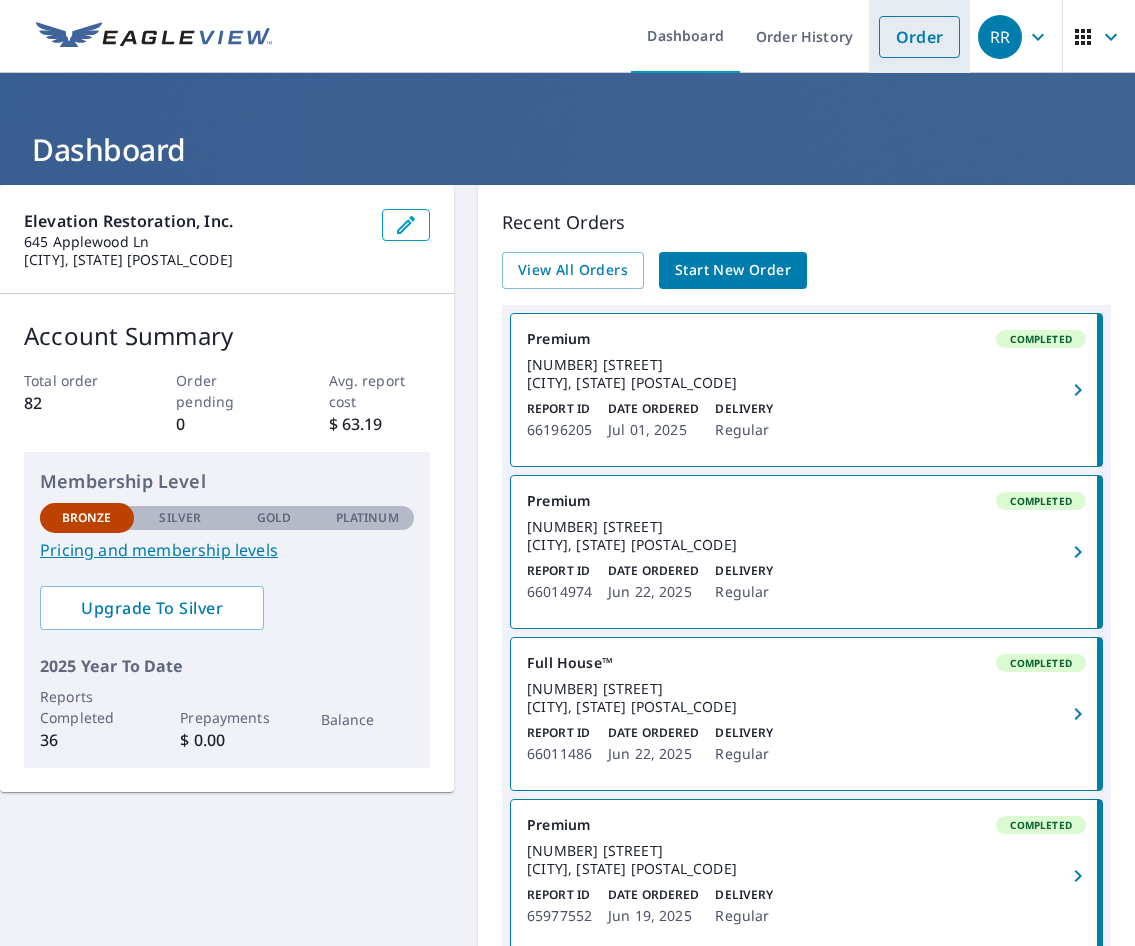 click on "Order" at bounding box center [919, 37] 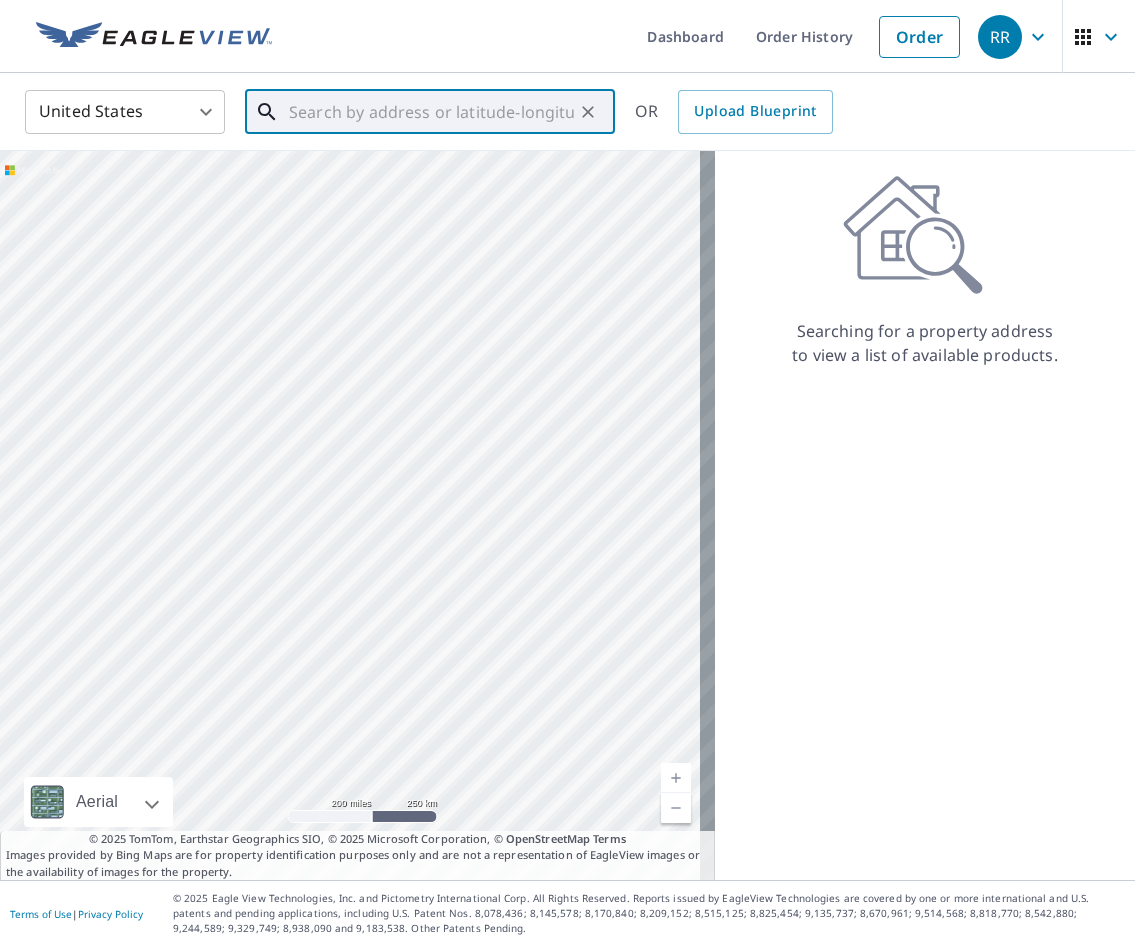 click at bounding box center (431, 112) 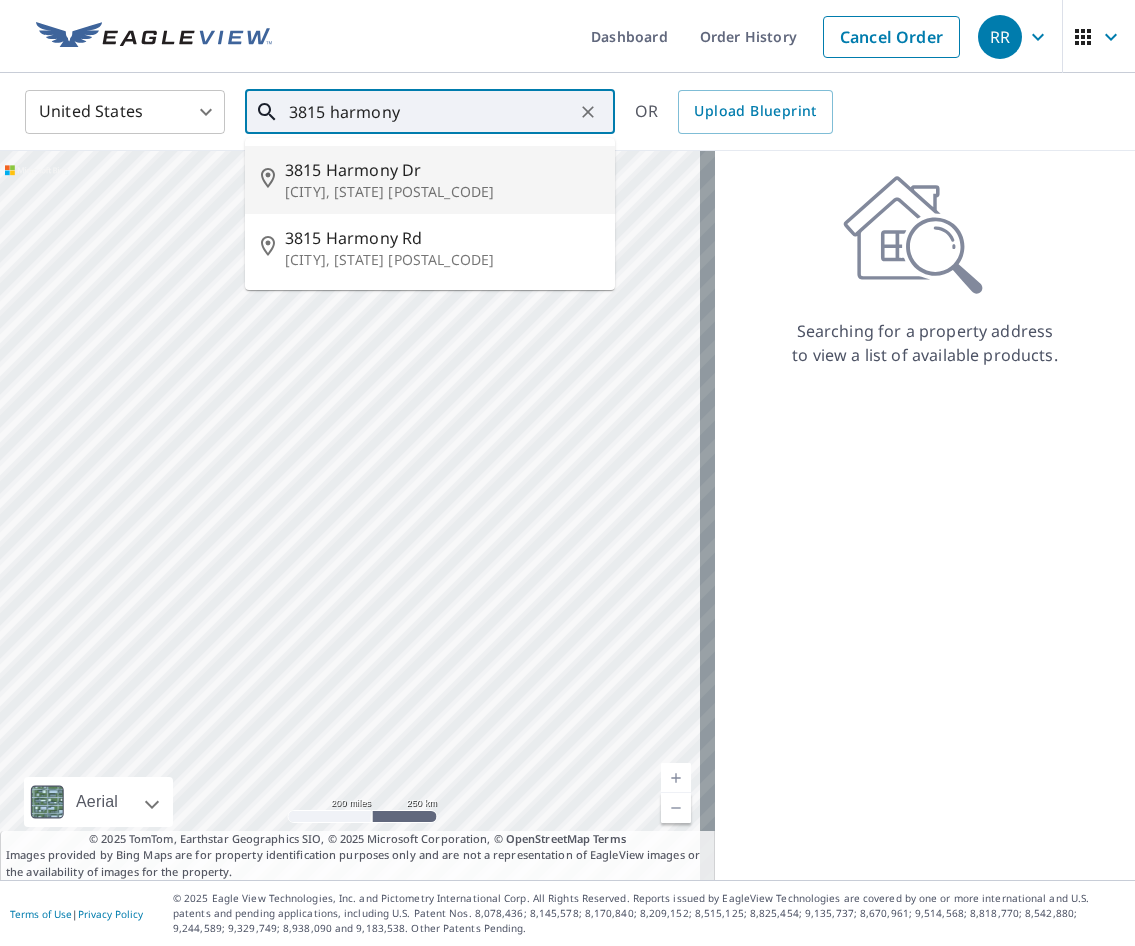 click on "3815 Harmony Dr" at bounding box center (442, 170) 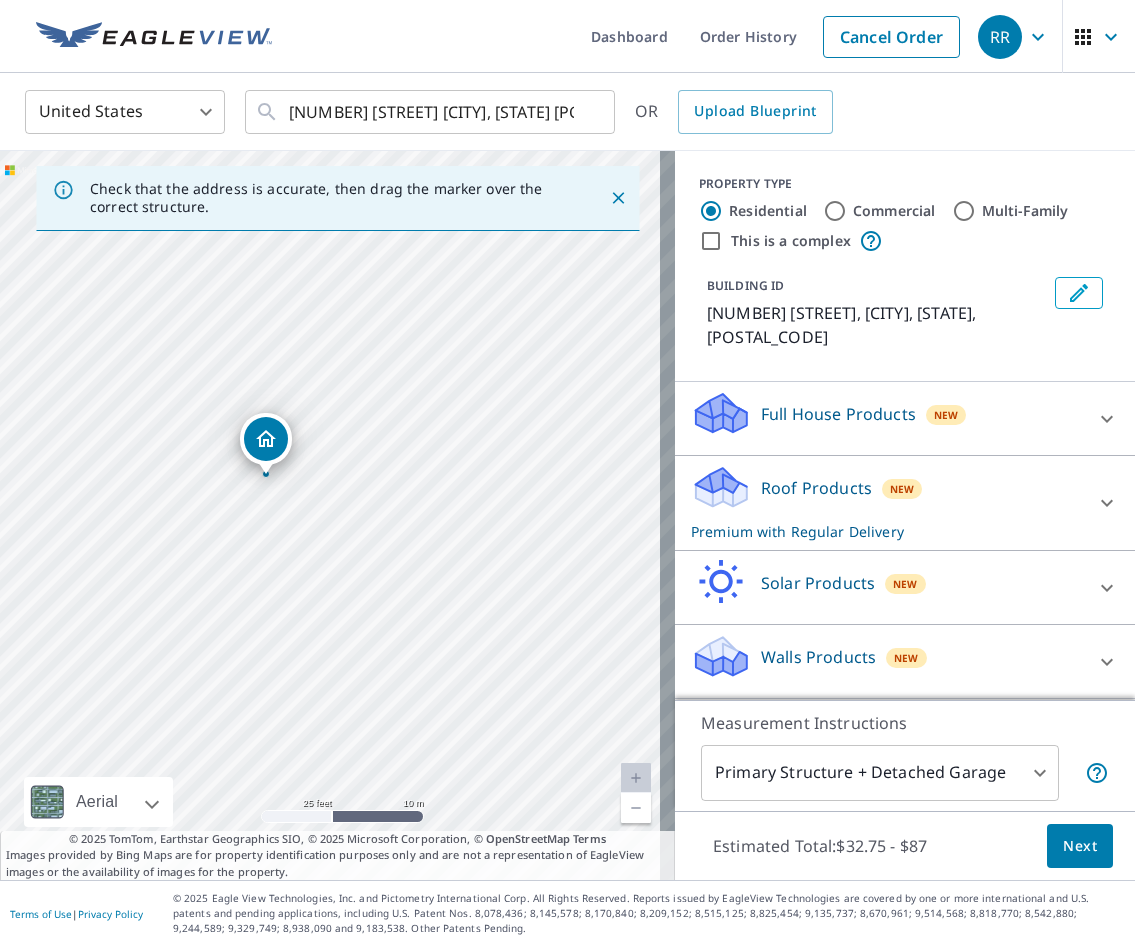 drag, startPoint x: 311, startPoint y: 441, endPoint x: 465, endPoint y: 301, distance: 208.12497 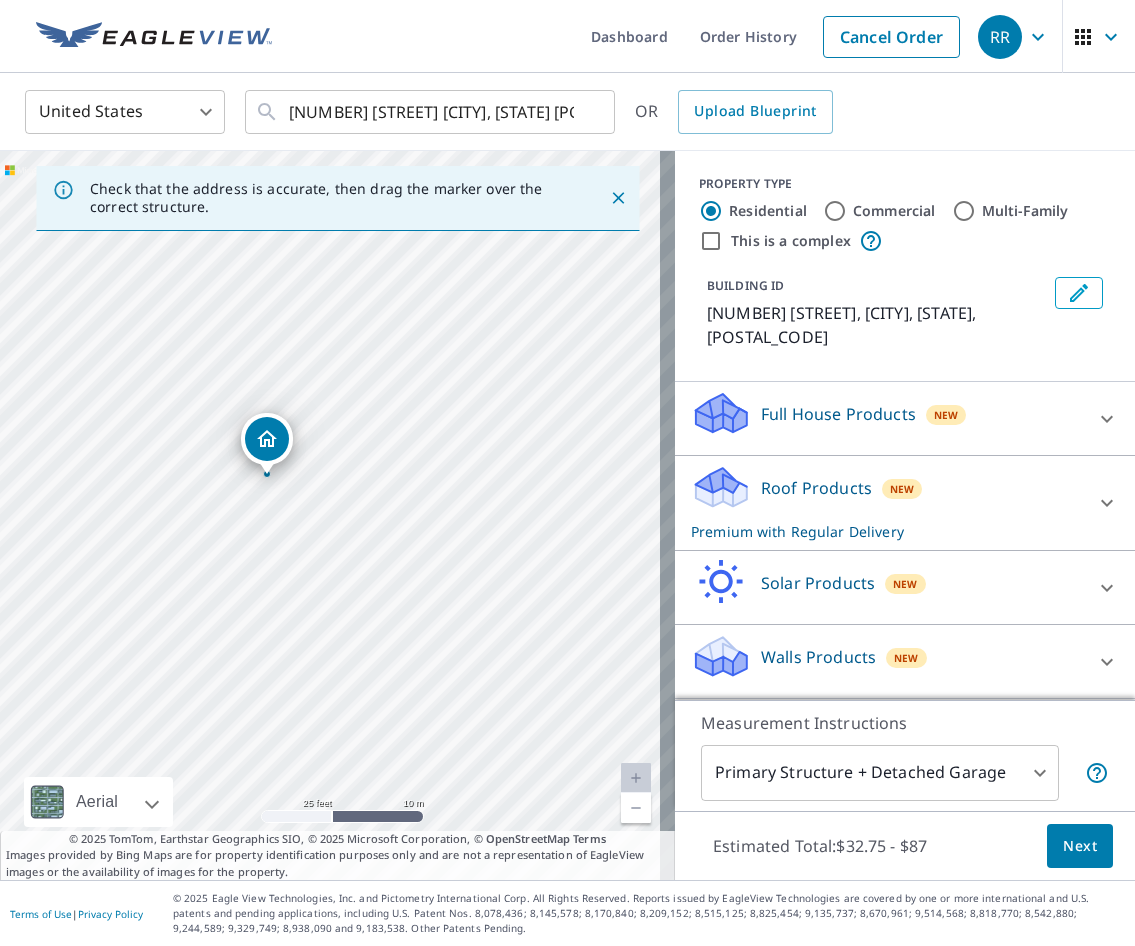 click on "Premium with Regular Delivery" at bounding box center [887, 447] 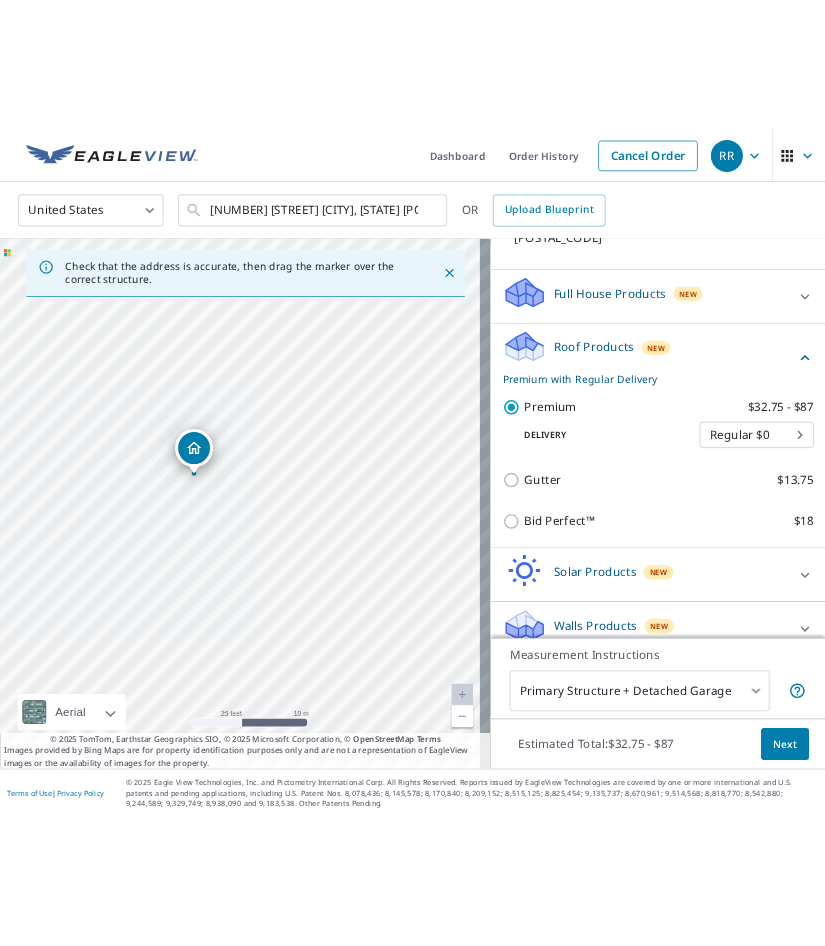 scroll, scrollTop: 189, scrollLeft: 0, axis: vertical 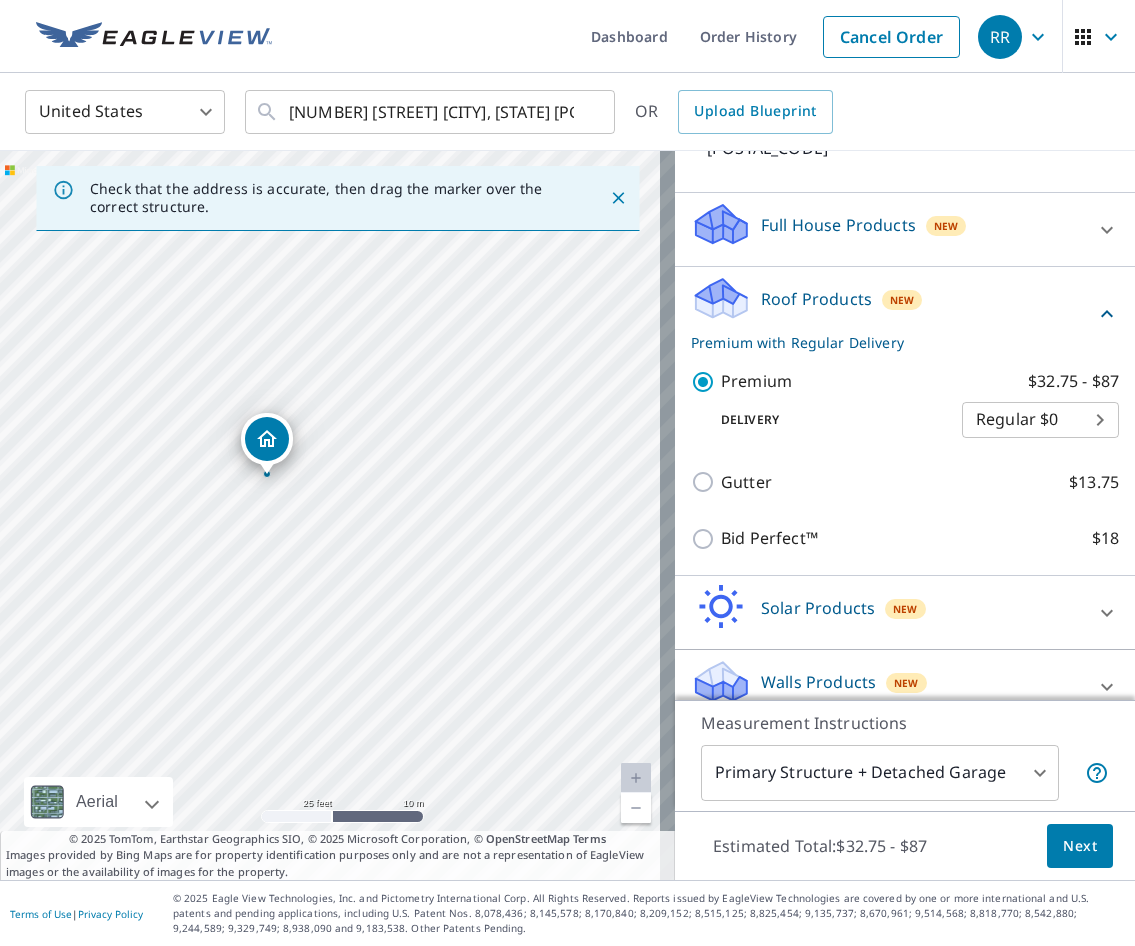 click on "RR RR
Dashboard Order History Cancel Order RR United States US ​ [NUMBER] [STREET] [CITY], [STATE] [POSTAL_CODE] ​ OR Upload Blueprint Check that the address is accurate, then drag the marker over the correct structure. [NUMBER] [STREET] [CITY], [STATE] [POSTAL_CODE] Aerial Road A standard road map Aerial A detailed look from above Labels Labels 25 feet 10 m © 2025 TomTom, © Vexcel Imaging, © 2025 Microsoft Corporation,  © OpenStreetMap Terms © 2025 TomTom, Earthstar Geographics SIO, © 2025 Microsoft Corporation, ©   OpenStreetMap   Terms Images provided by Bing Maps are for property identification purposes only and are not a representation of EagleView images or the availability of images for the property. PROPERTY TYPE Residential Commercial Multi-Family This is a complex BUILDING ID [NUMBER] [STREET], [CITY], [STATE], [POSTAL_CODE] Full House Products New Full House™ $105 Roof Products New Premium with Regular Delivery Premium $32.75 - $87 Delivery Regular $0 8 ​ Gutter $13.75 Bid Perfect™ $18 Solar Products New Inform Essentials+" at bounding box center (567, 473) 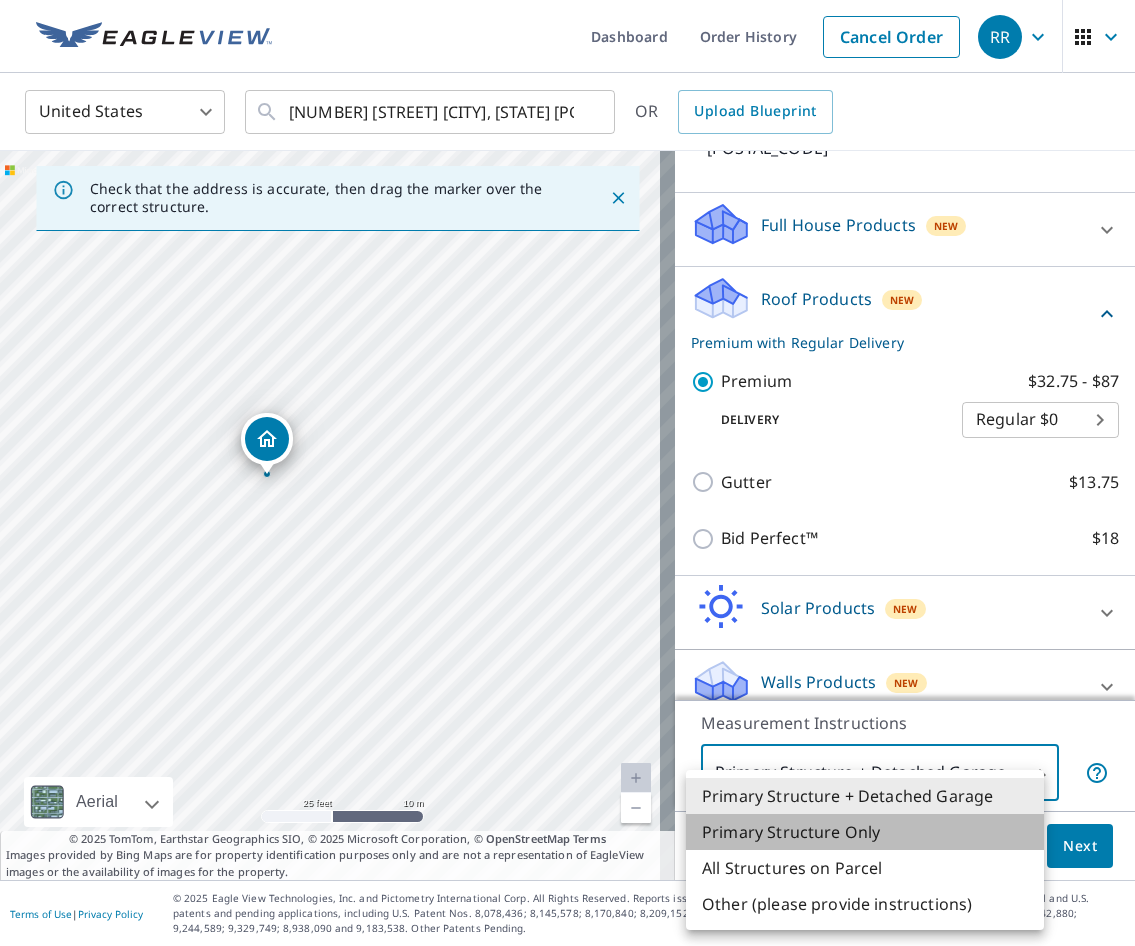 click on "Primary Structure Only" at bounding box center [865, 832] 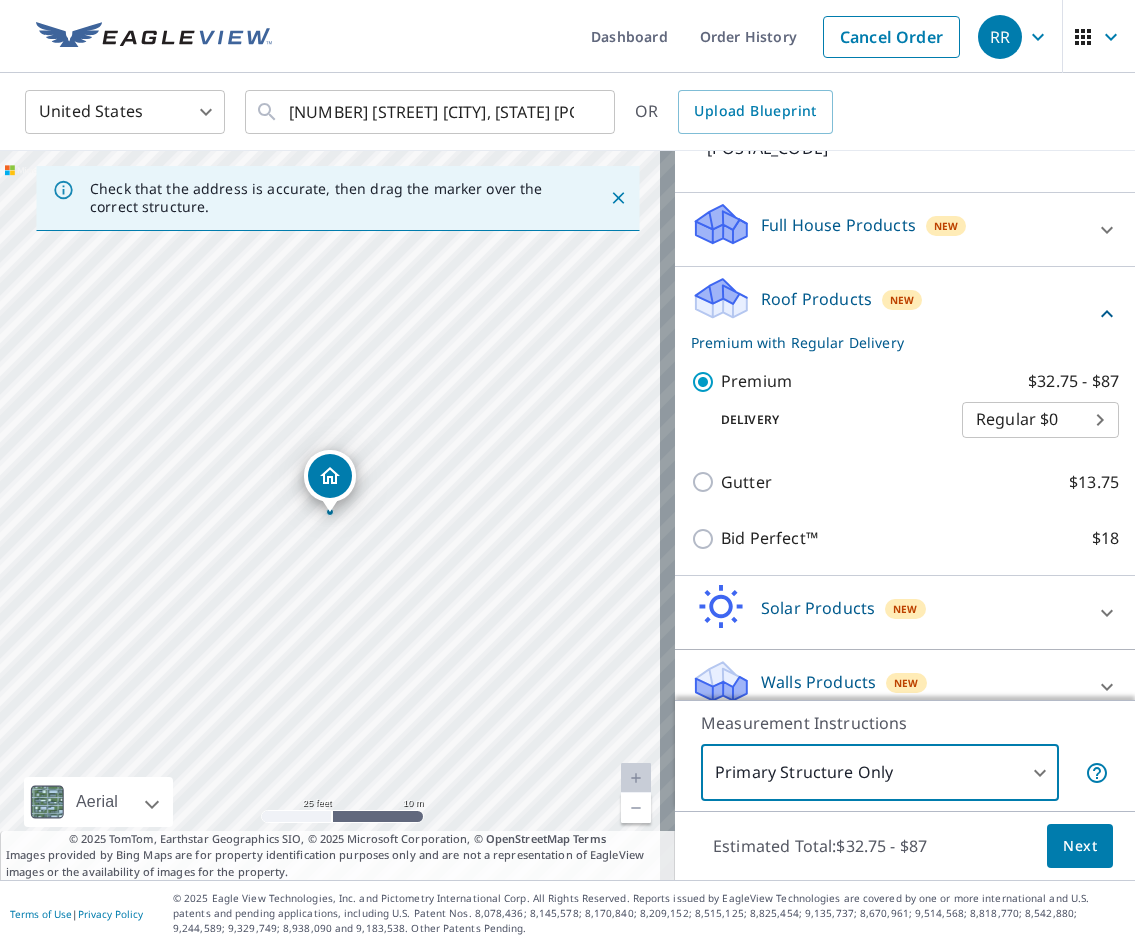 click on "Next" at bounding box center [1080, 846] 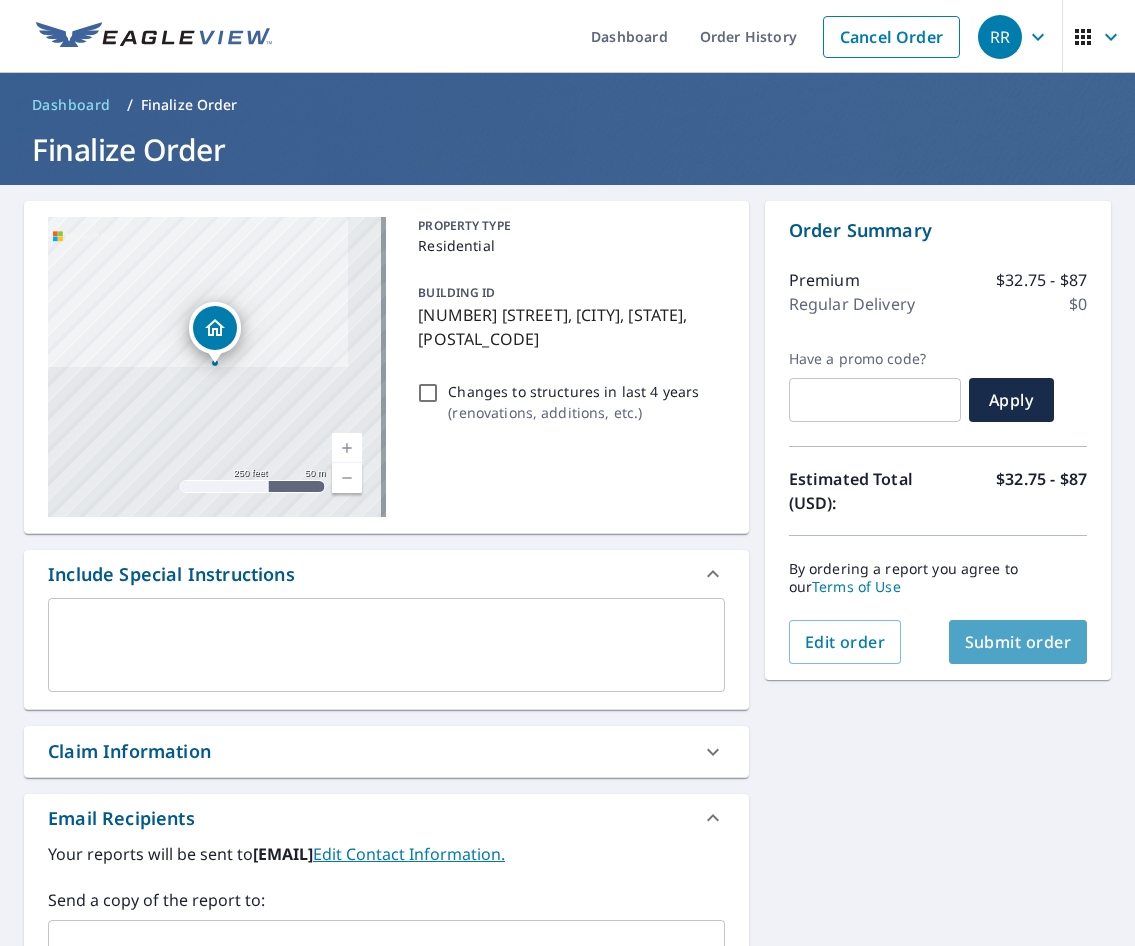 click on "Submit order" at bounding box center [1018, 642] 